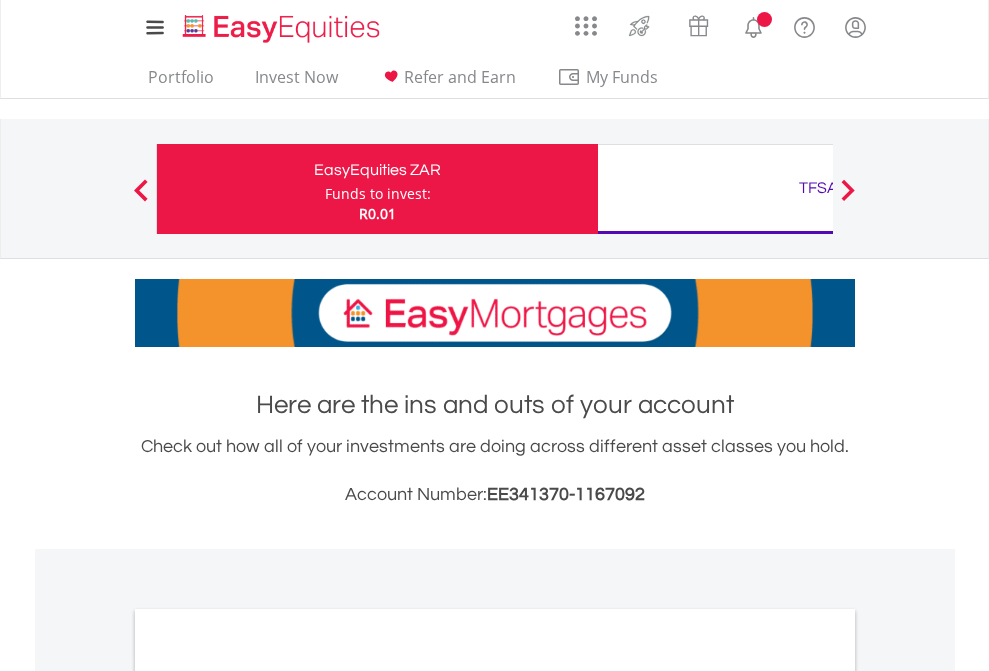 scroll, scrollTop: 0, scrollLeft: 0, axis: both 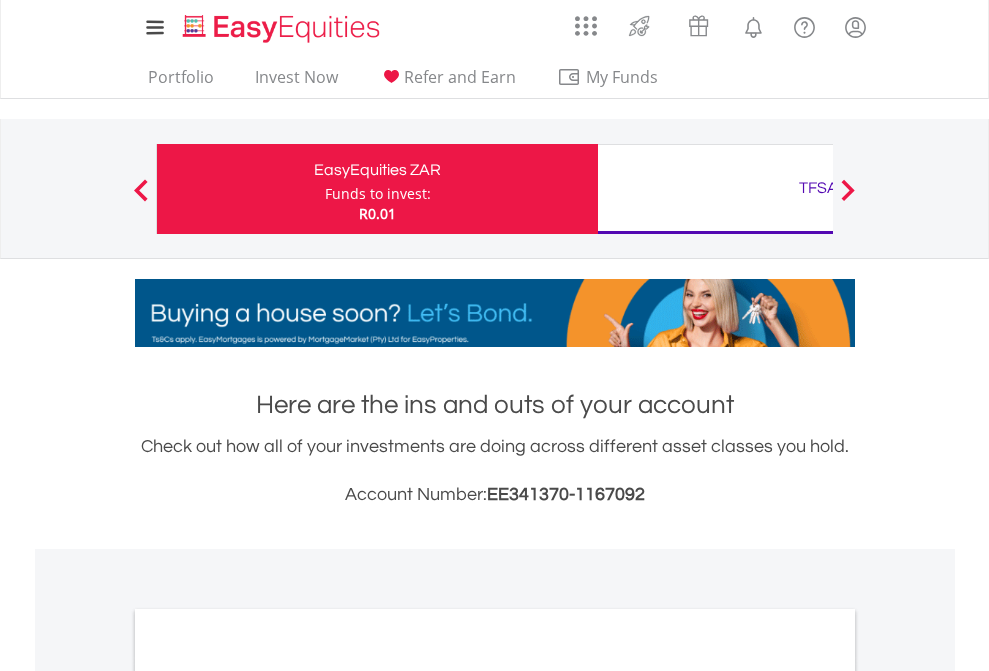click on "Funds to invest:" at bounding box center [378, 194] 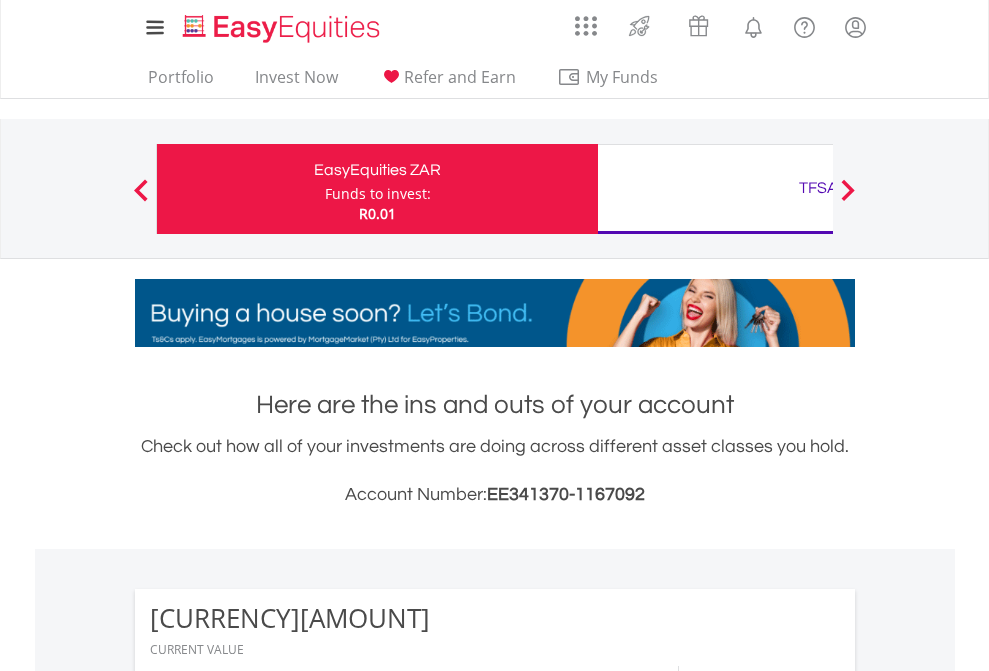 scroll, scrollTop: 999808, scrollLeft: 999687, axis: both 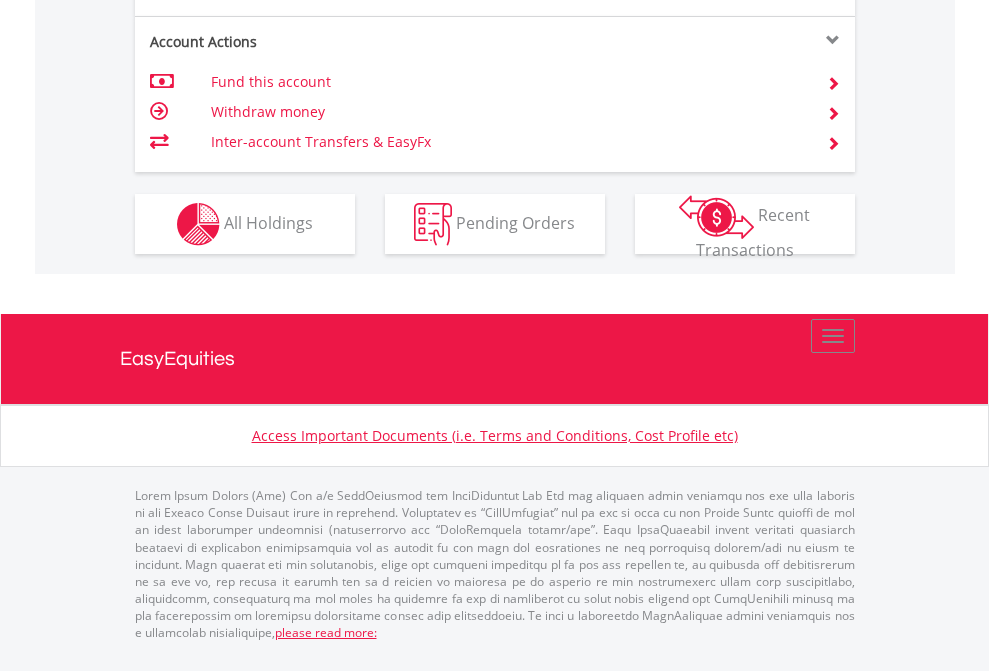 click on "Investment types" at bounding box center (706, -337) 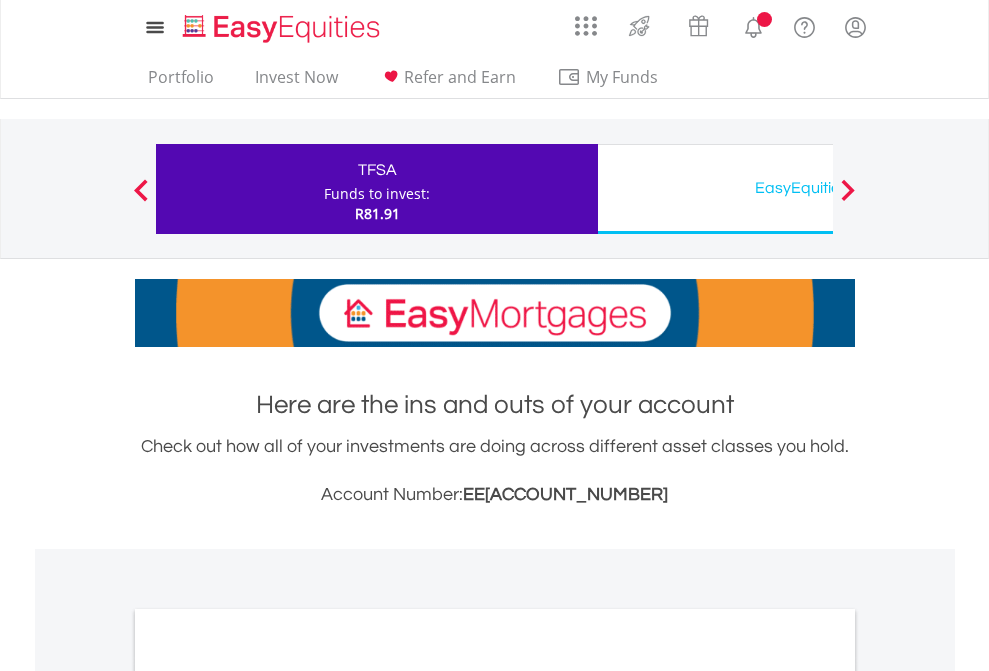 scroll, scrollTop: 0, scrollLeft: 0, axis: both 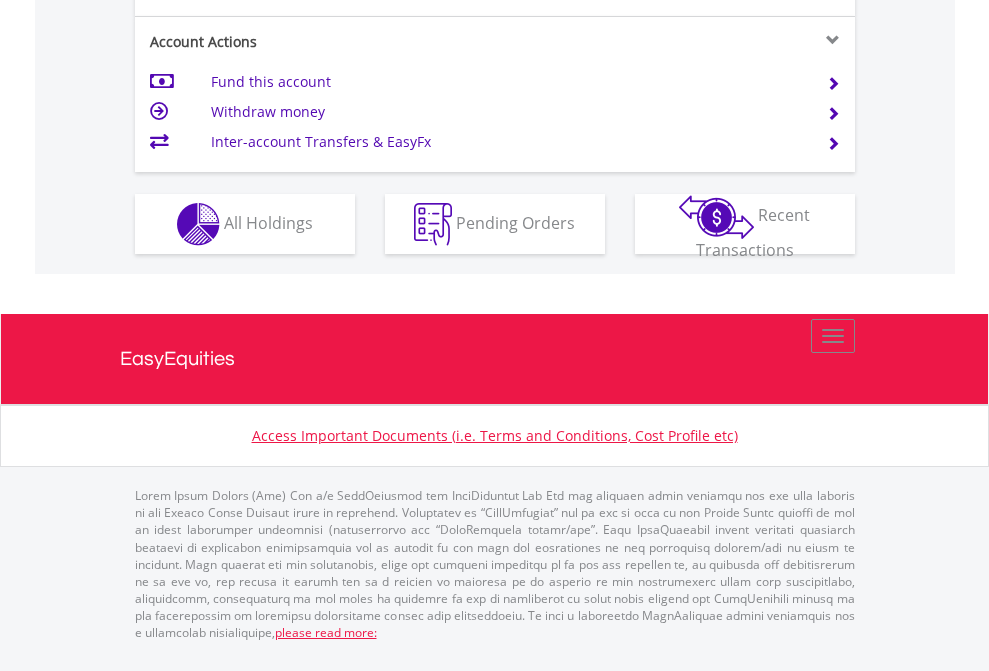 click on "Investment types" at bounding box center (706, -337) 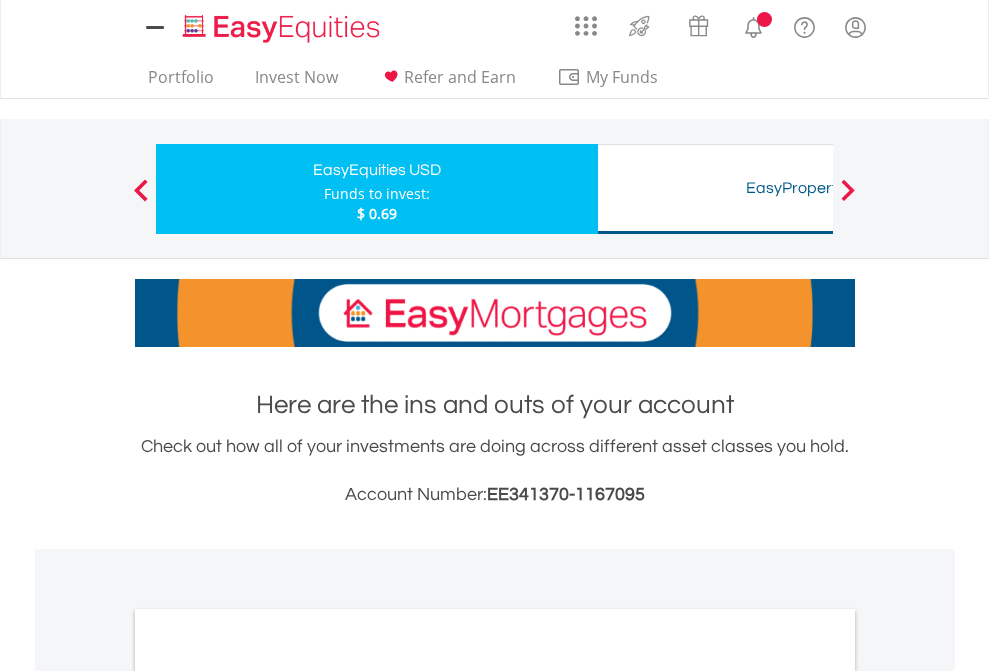 scroll, scrollTop: 0, scrollLeft: 0, axis: both 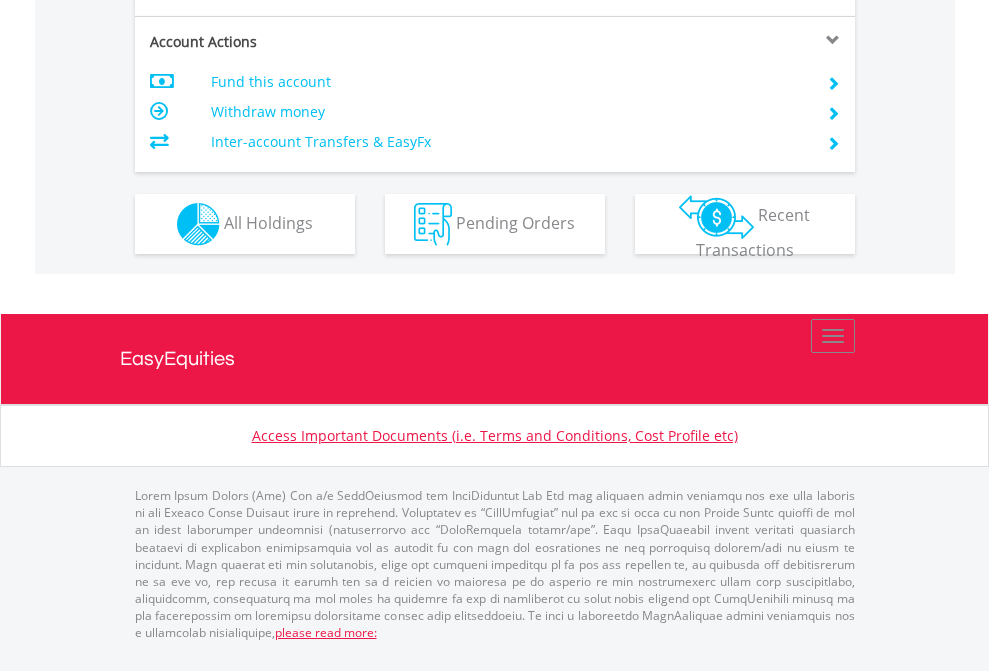 click on "Investment types" at bounding box center [706, -337] 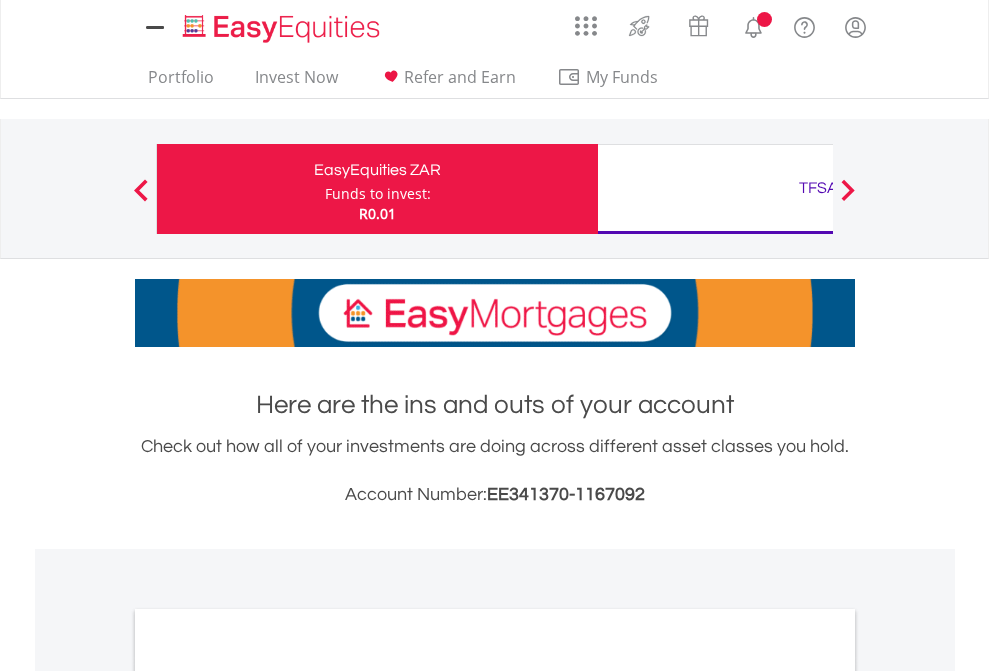 scroll, scrollTop: 0, scrollLeft: 0, axis: both 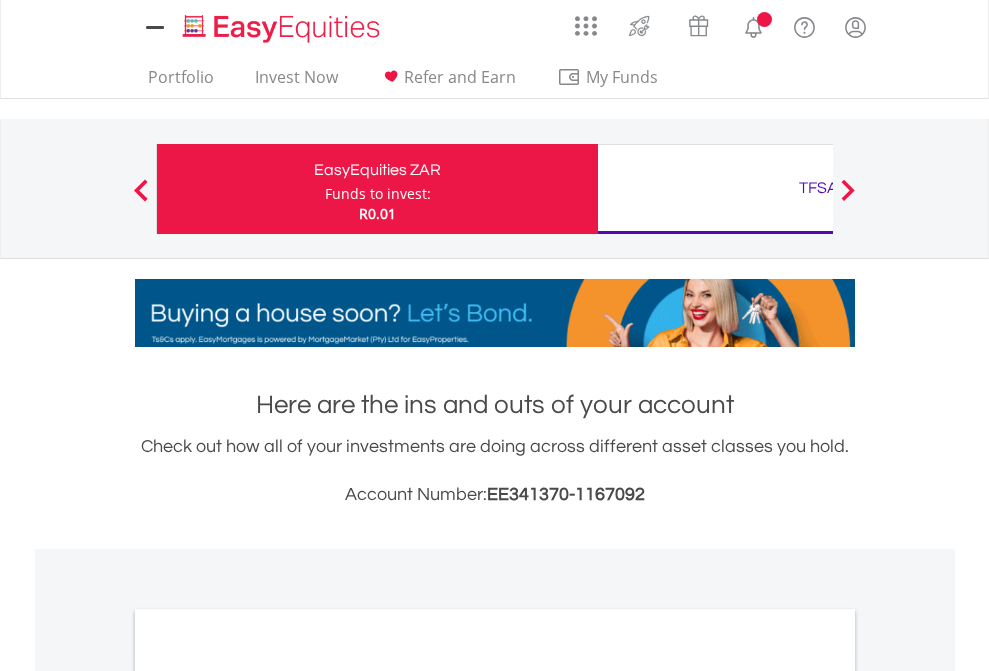 click on "All Holdings" at bounding box center (268, 1096) 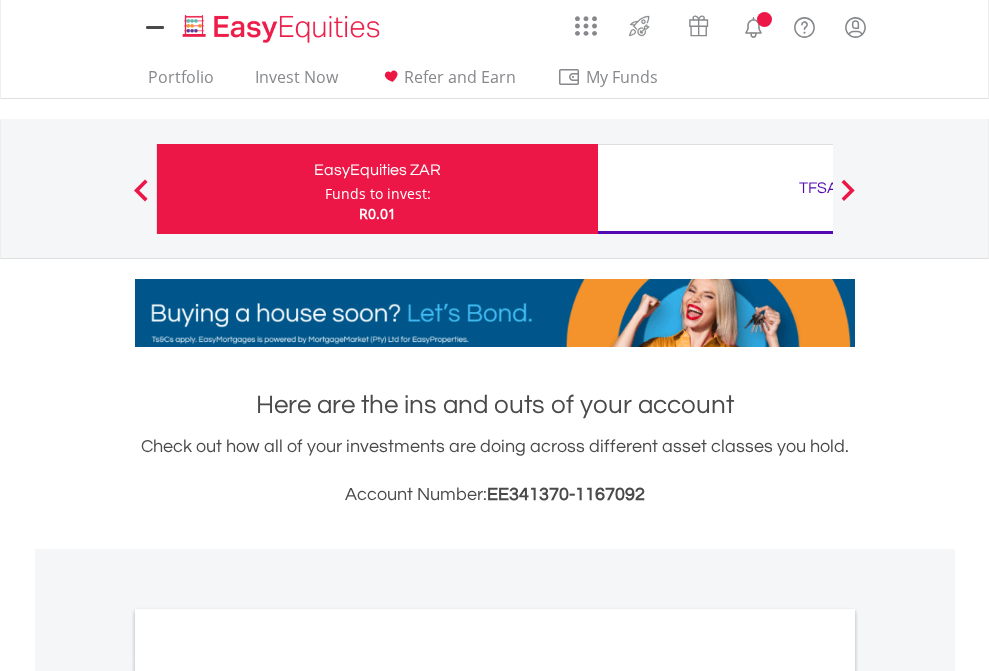 scroll, scrollTop: 1202, scrollLeft: 0, axis: vertical 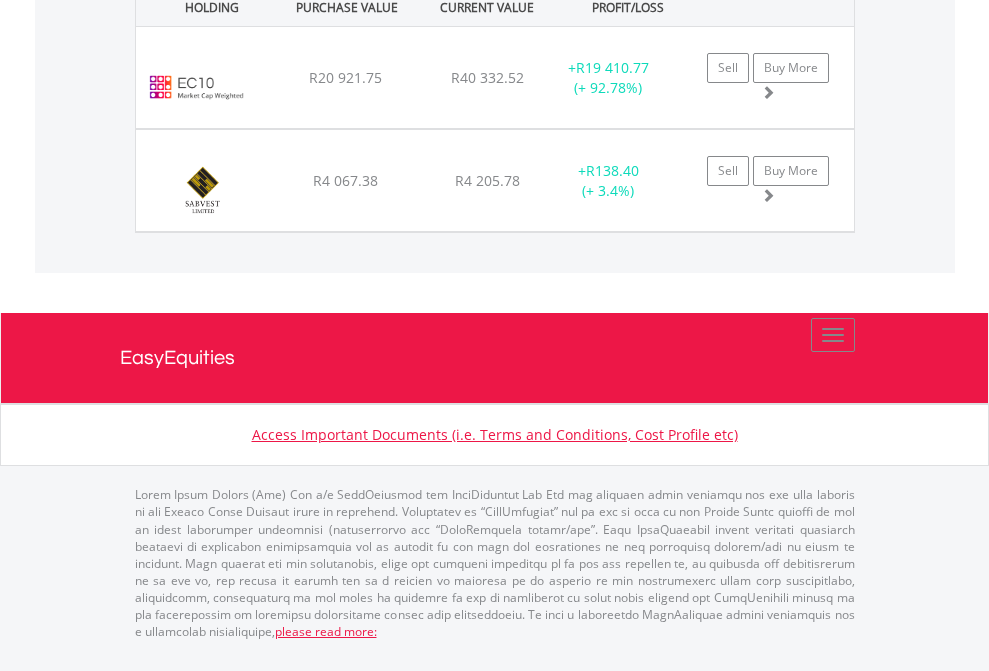click on "TFSA" at bounding box center (818, -1482) 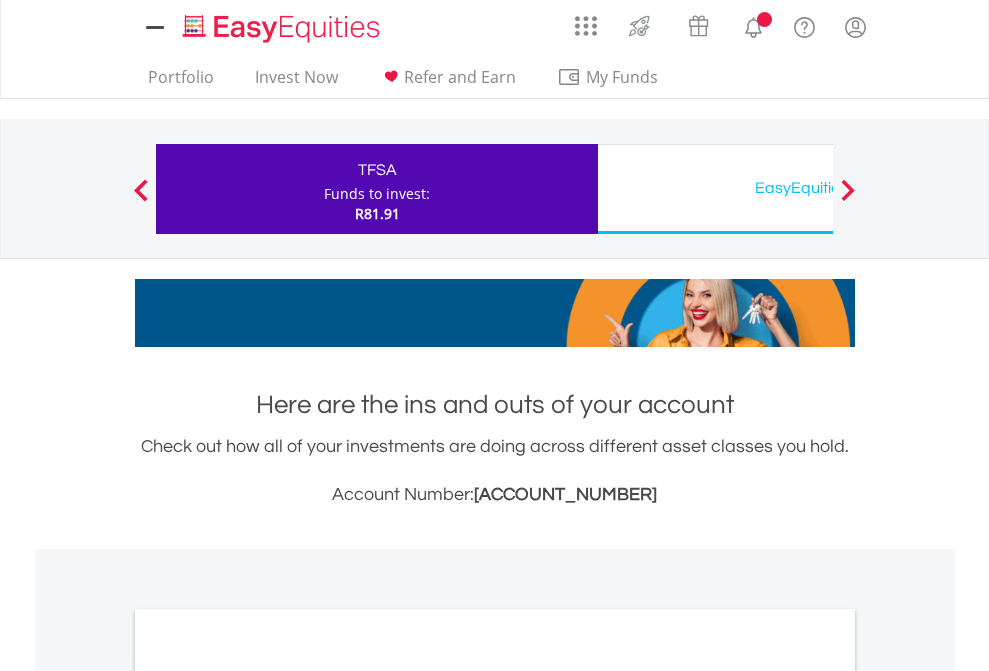 click on "All Holdings" at bounding box center (268, 1096) 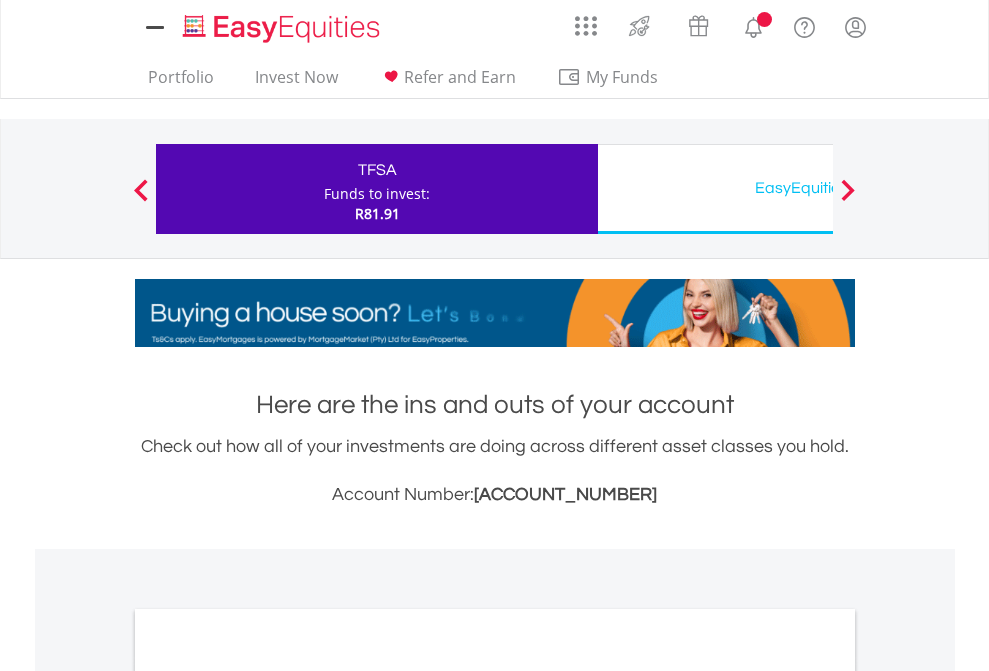 scroll, scrollTop: 1202, scrollLeft: 0, axis: vertical 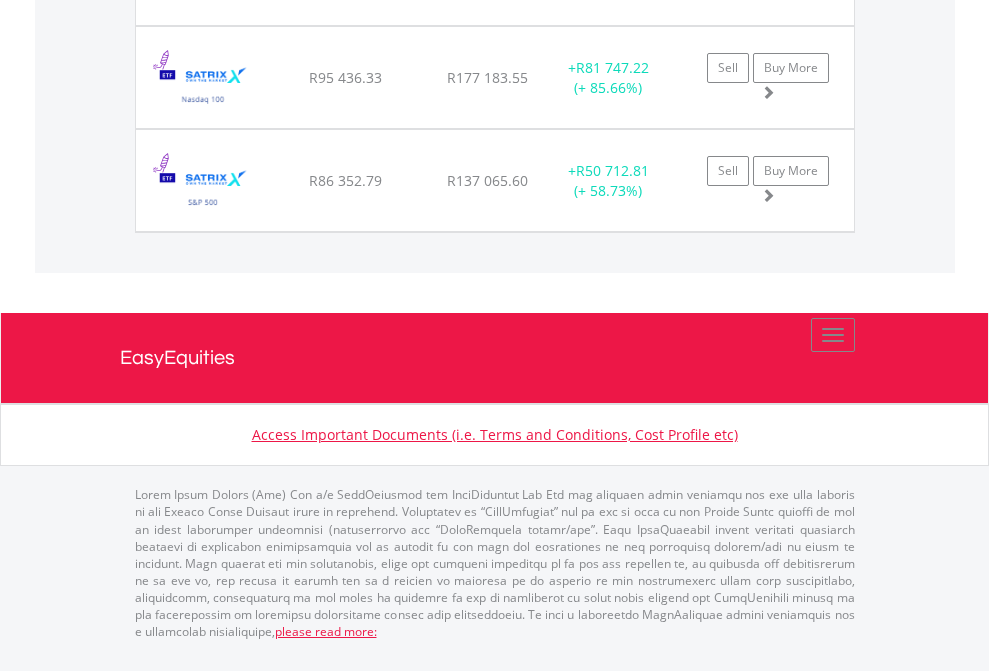 click on "EasyEquities USD" at bounding box center [818, -1728] 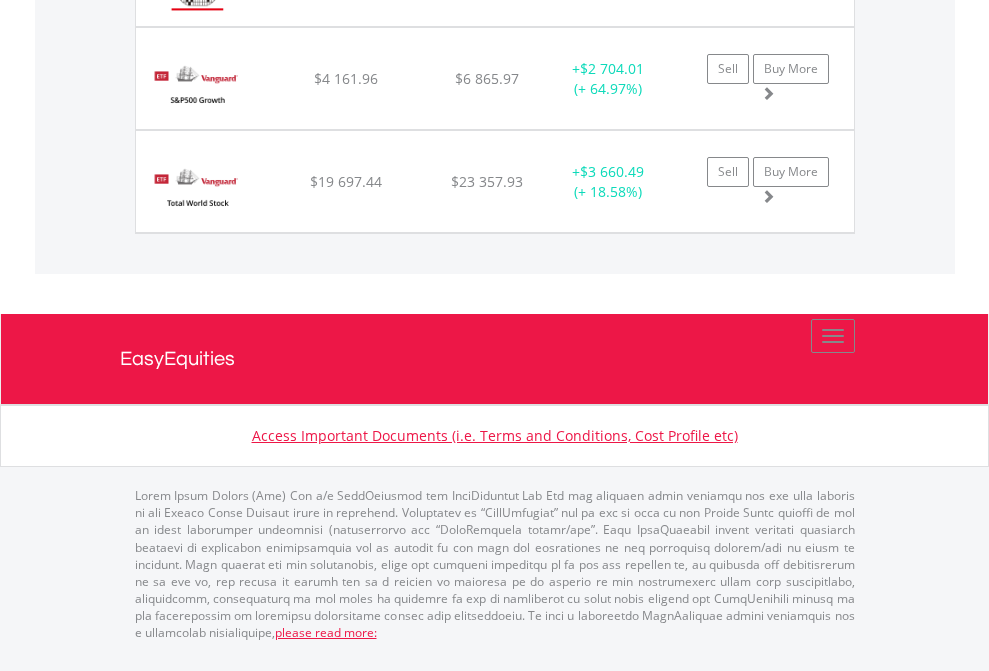 scroll, scrollTop: 2265, scrollLeft: 0, axis: vertical 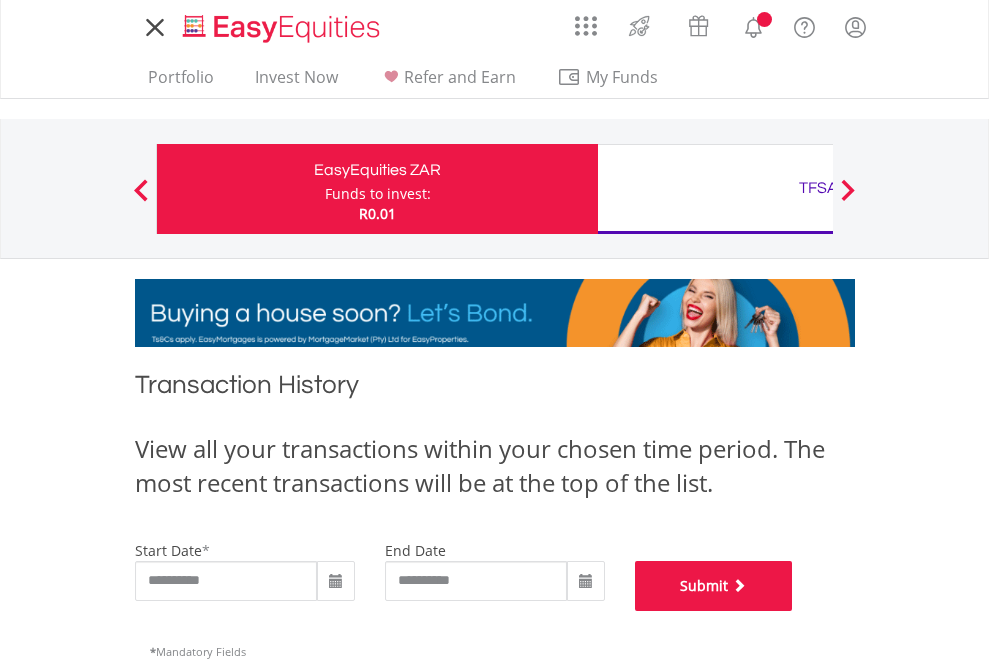 click on "Submit" at bounding box center [714, 586] 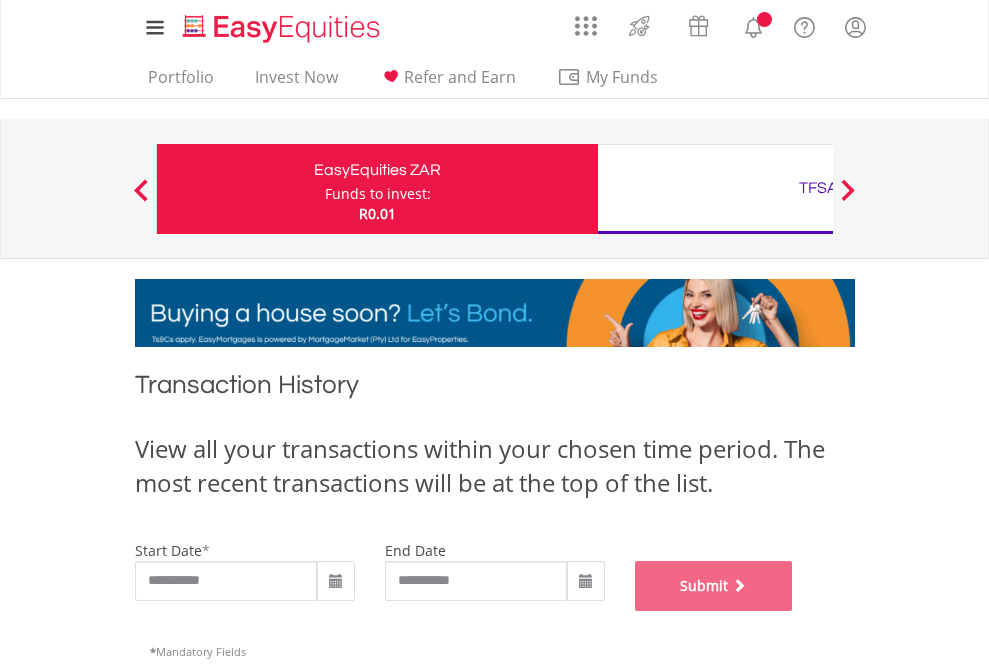 scroll, scrollTop: 811, scrollLeft: 0, axis: vertical 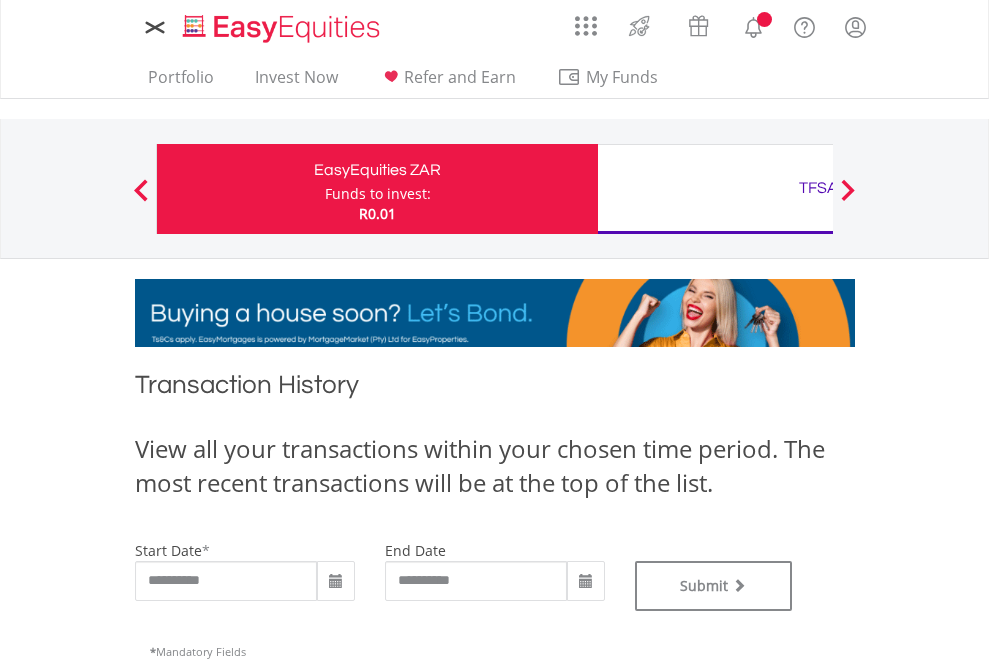 click on "TFSA" at bounding box center [818, 188] 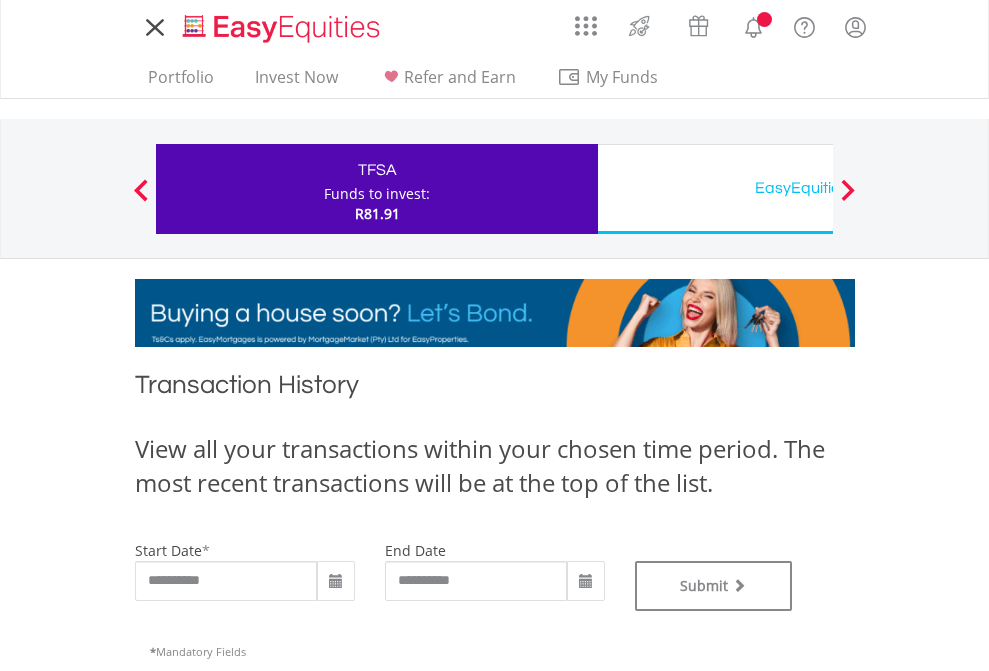 scroll, scrollTop: 0, scrollLeft: 0, axis: both 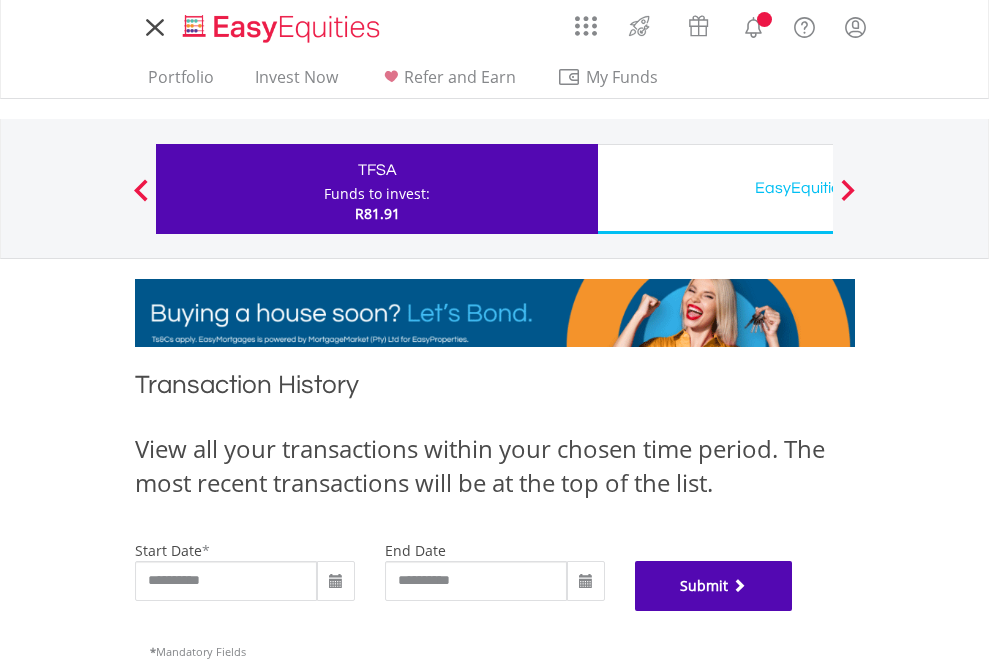 click on "Submit" at bounding box center [714, 586] 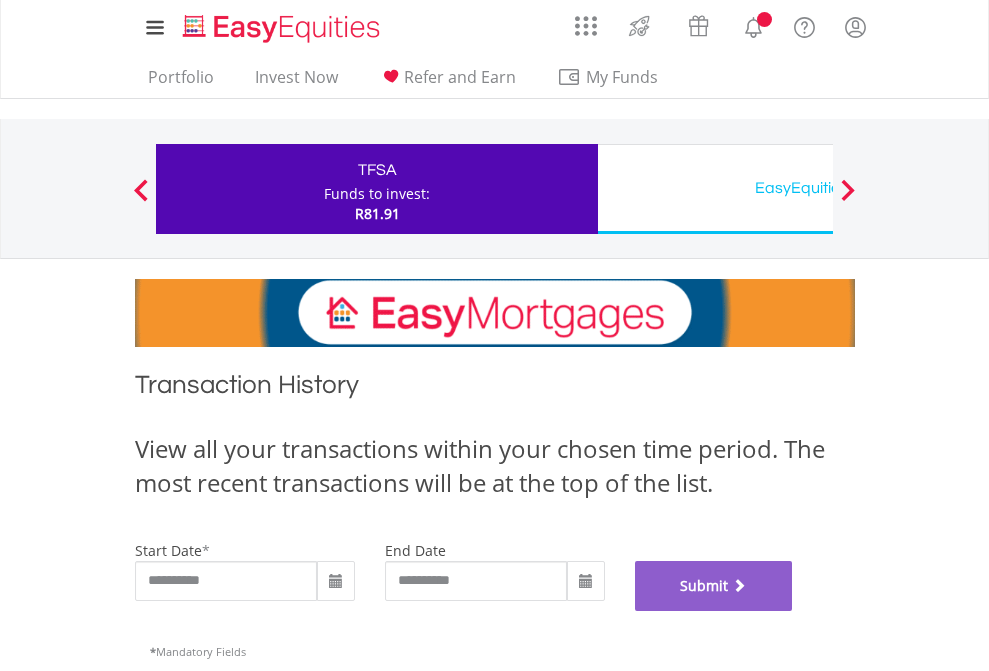 scroll, scrollTop: 811, scrollLeft: 0, axis: vertical 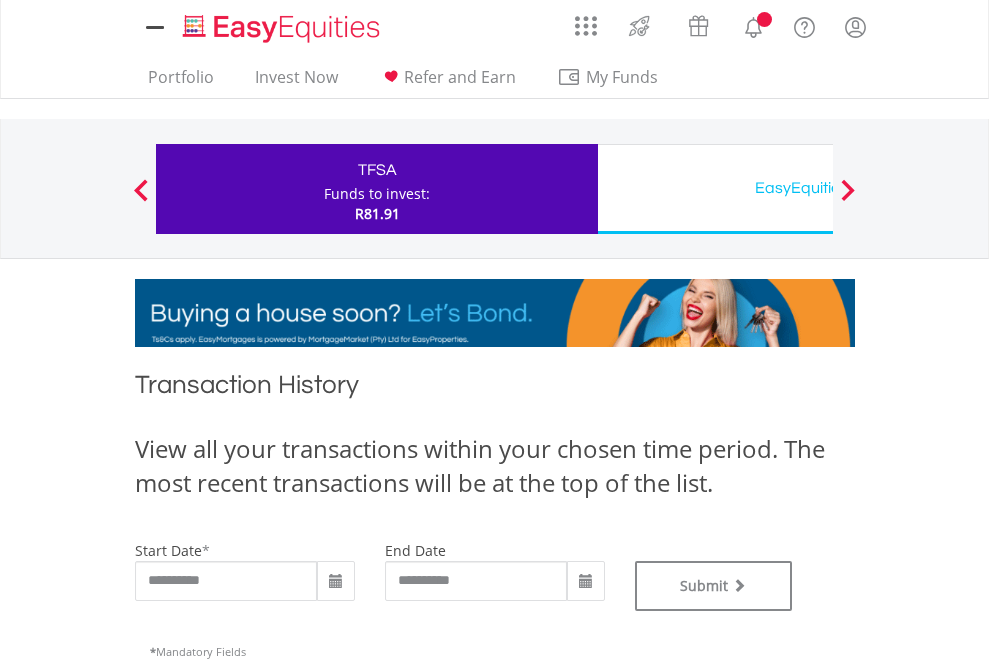click on "EasyEquities USD" at bounding box center (818, 188) 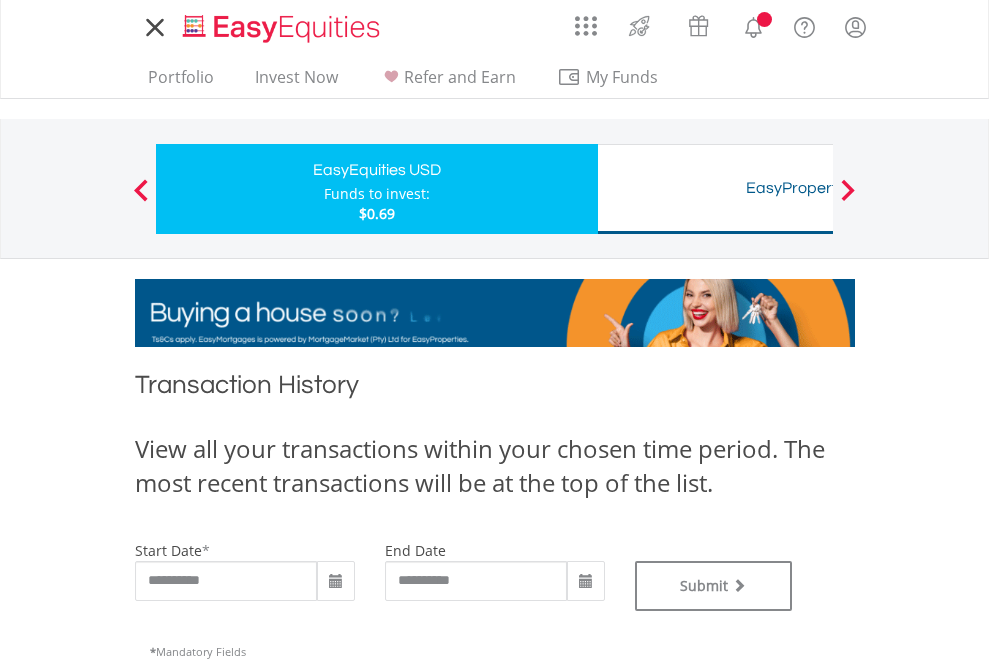 scroll, scrollTop: 0, scrollLeft: 0, axis: both 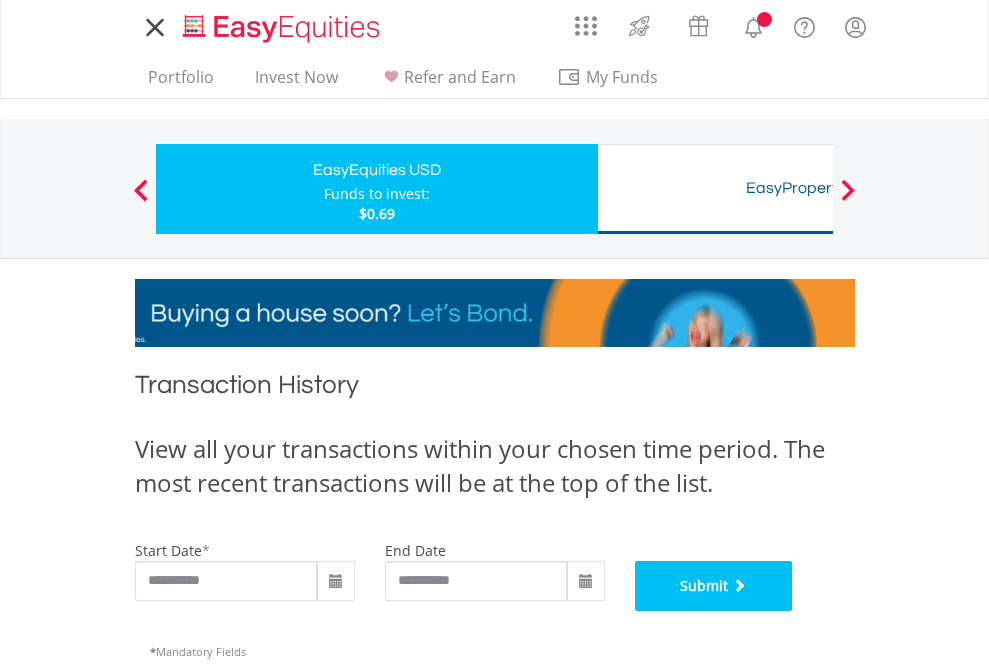 click on "Submit" at bounding box center (714, 586) 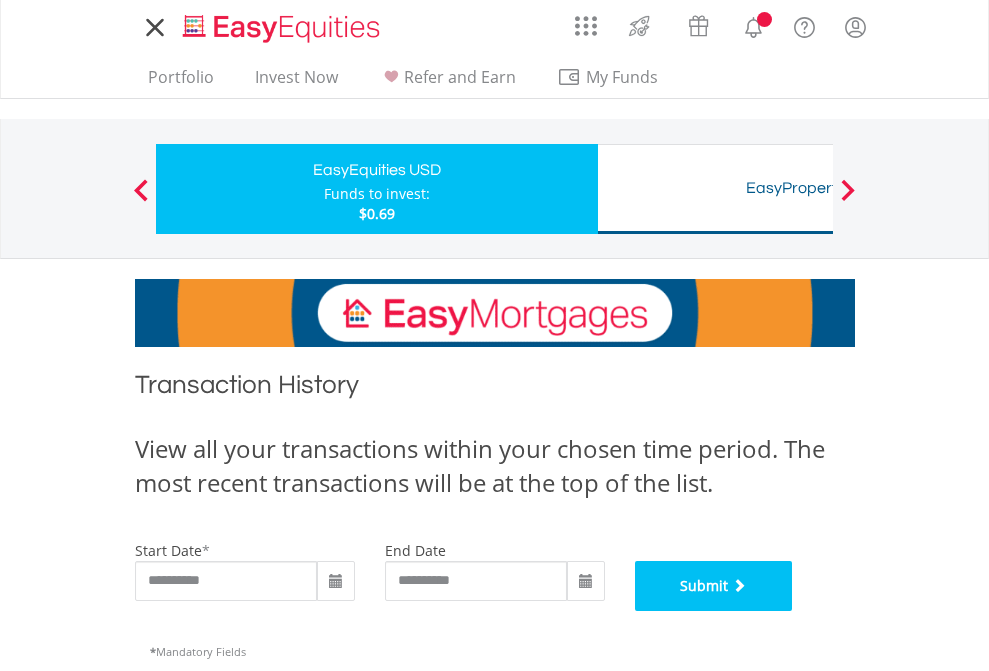 scroll, scrollTop: 811, scrollLeft: 0, axis: vertical 